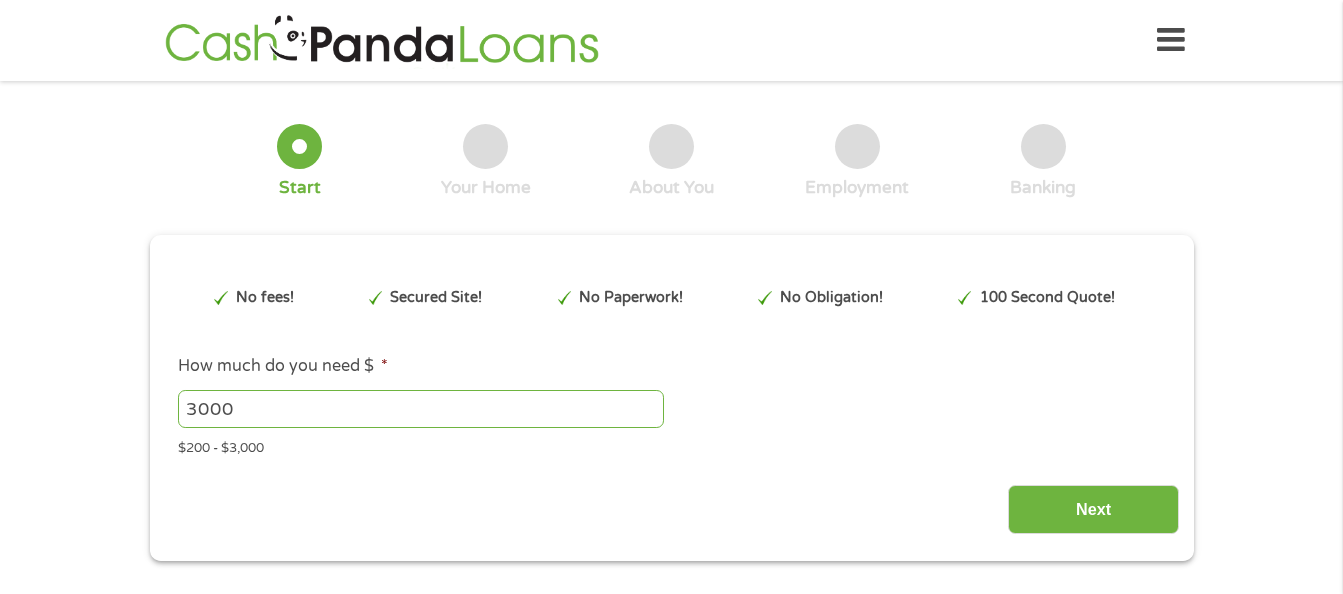scroll, scrollTop: 0, scrollLeft: 0, axis: both 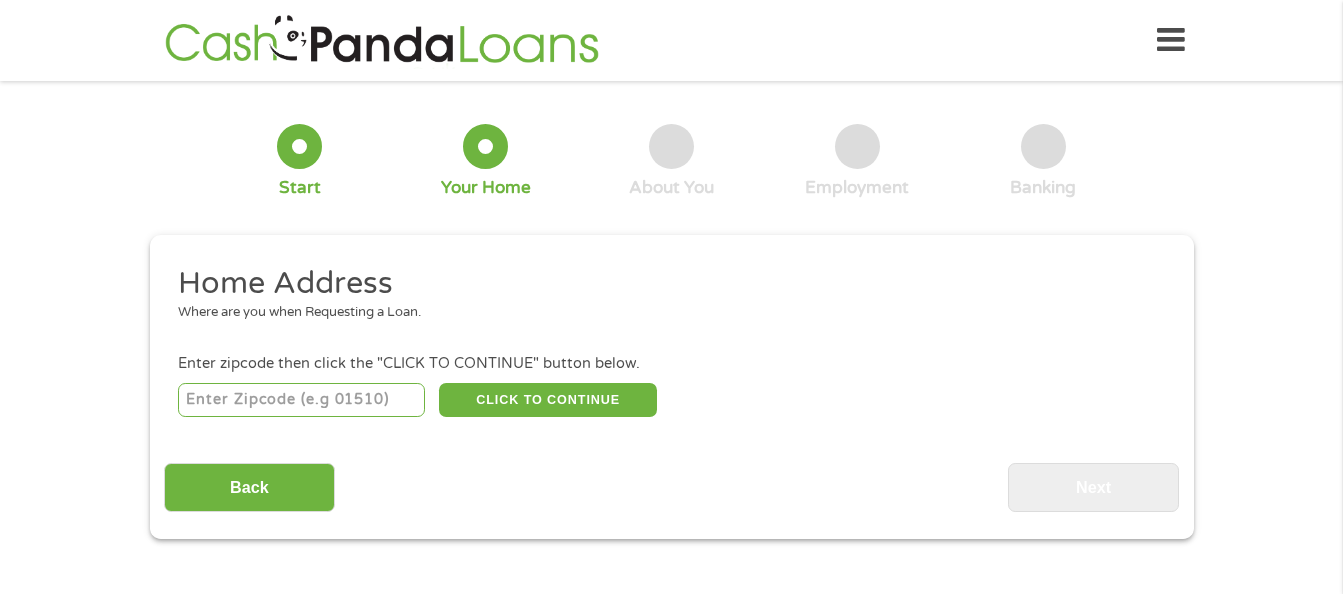click at bounding box center (301, 400) 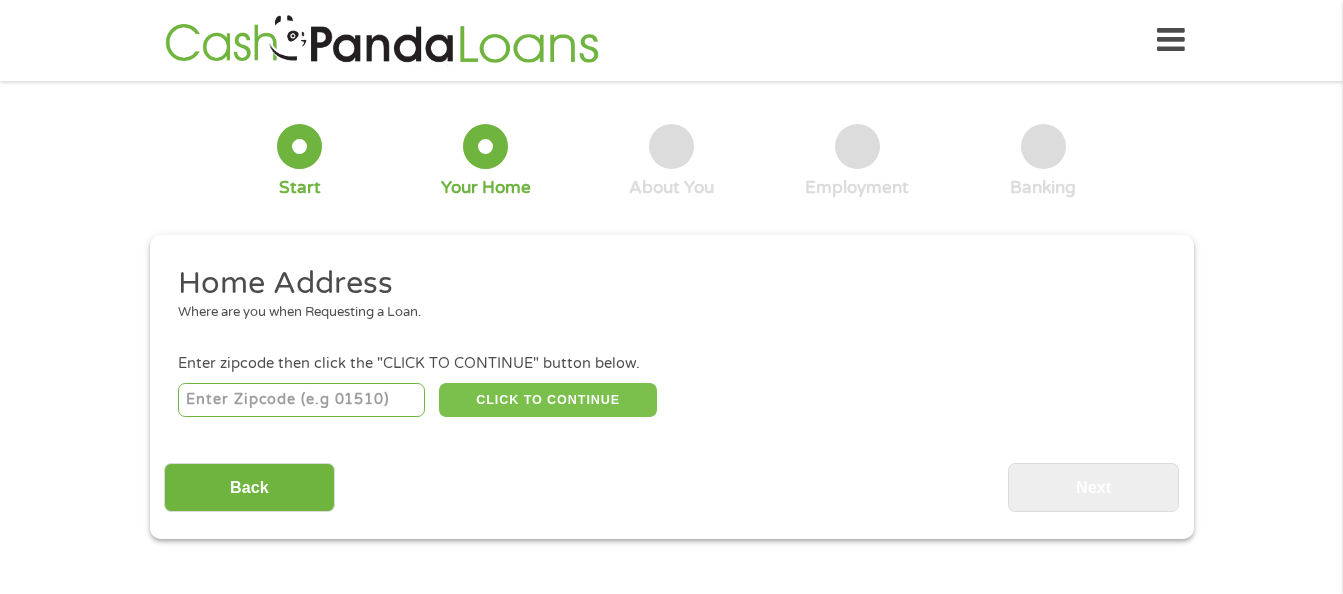 click on "CLICK TO CONTINUE" at bounding box center (548, 400) 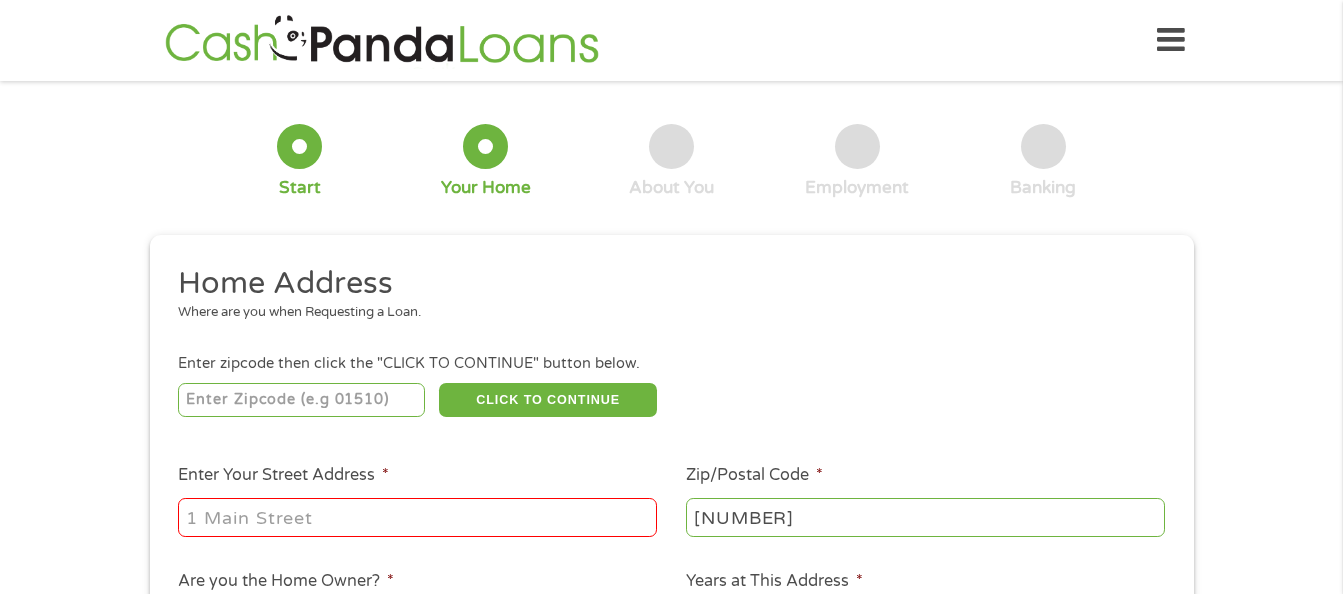 click on "Enter Your Street Address *" at bounding box center (417, 517) 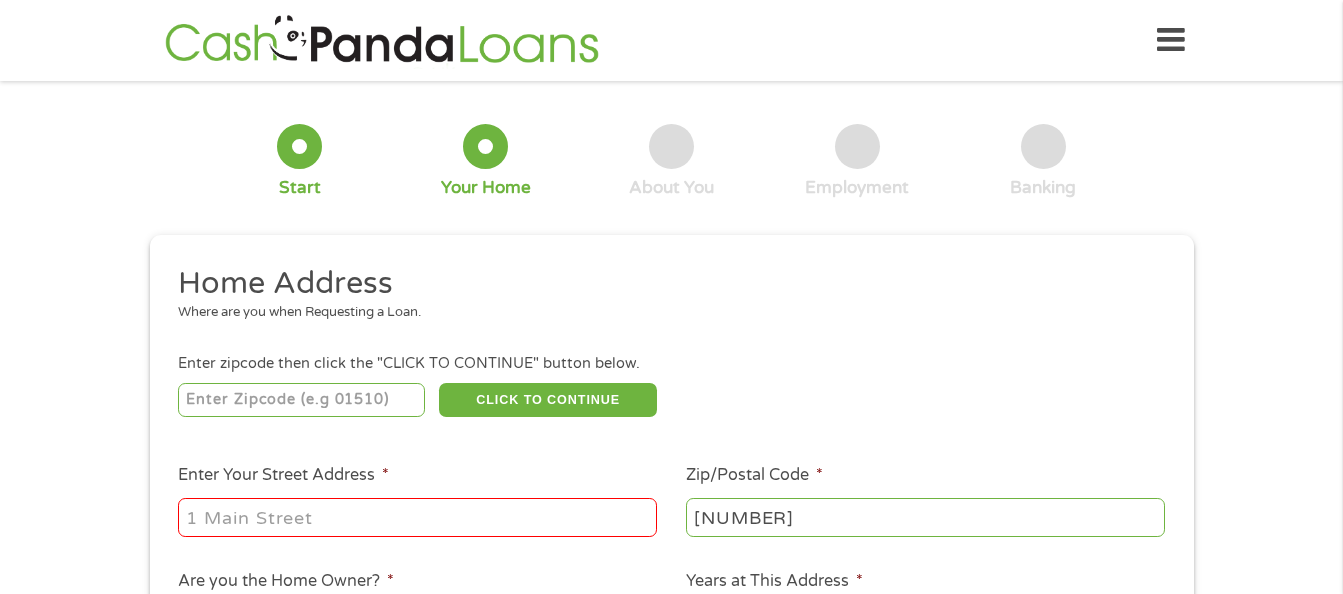 type on "[NUMBER] [STREET]" 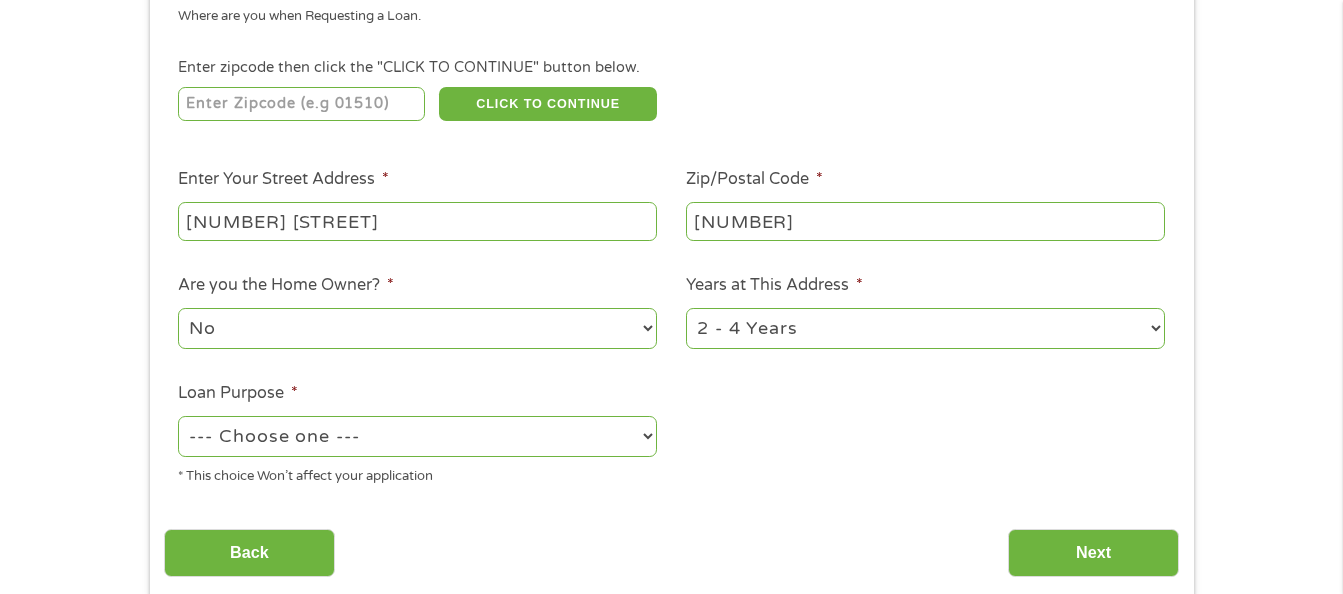 scroll, scrollTop: 328, scrollLeft: 0, axis: vertical 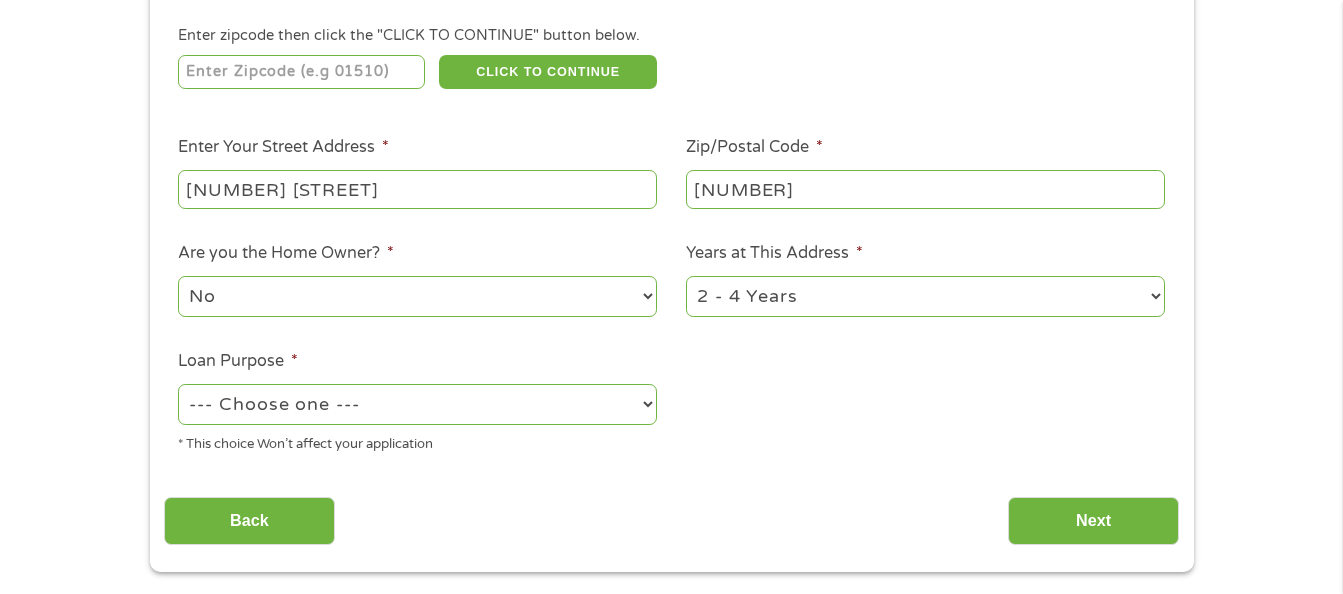 click on "No Yes" at bounding box center (417, 296) 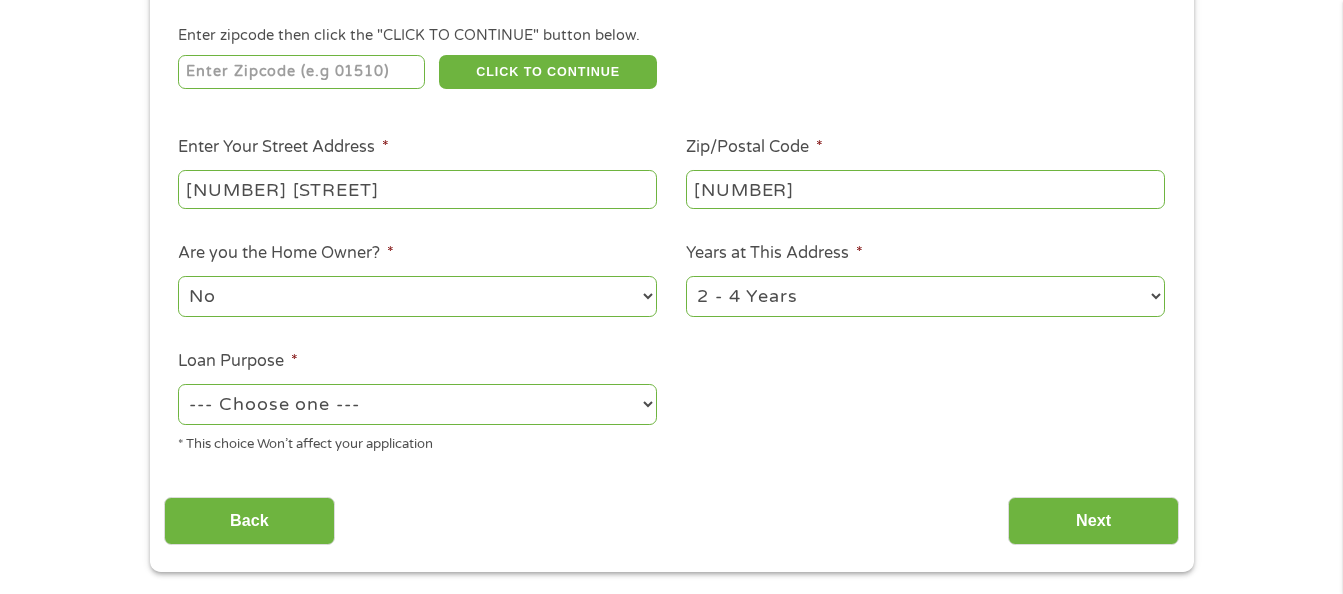 select on "yes" 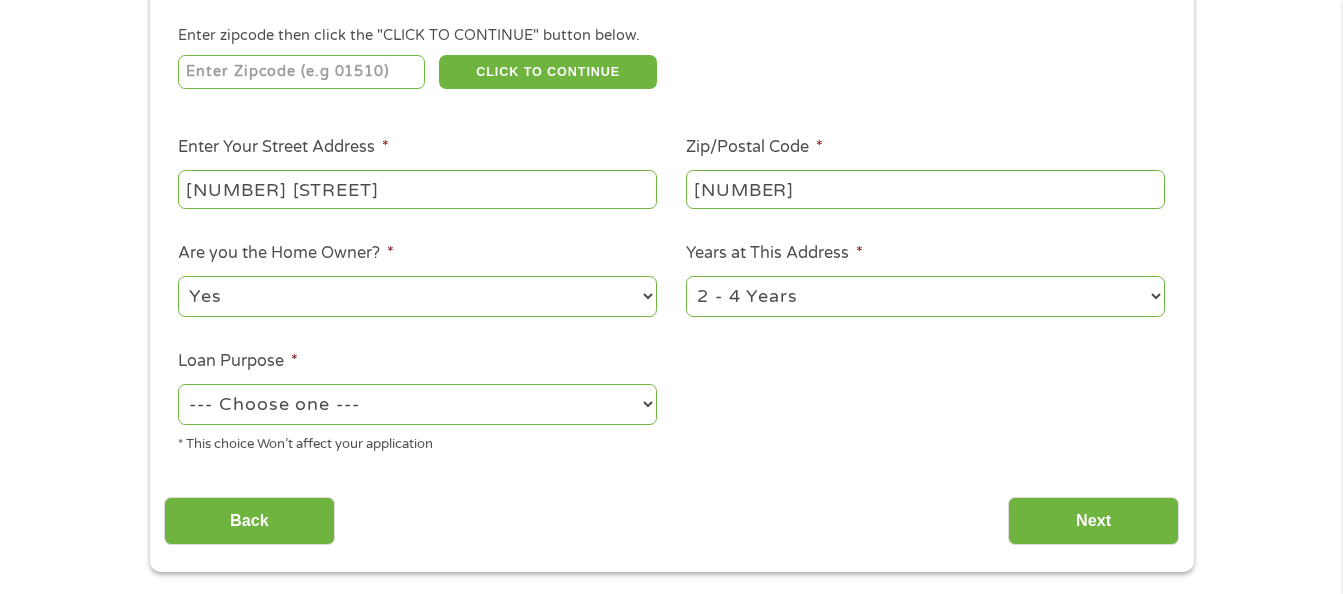click on "No Yes" at bounding box center (417, 296) 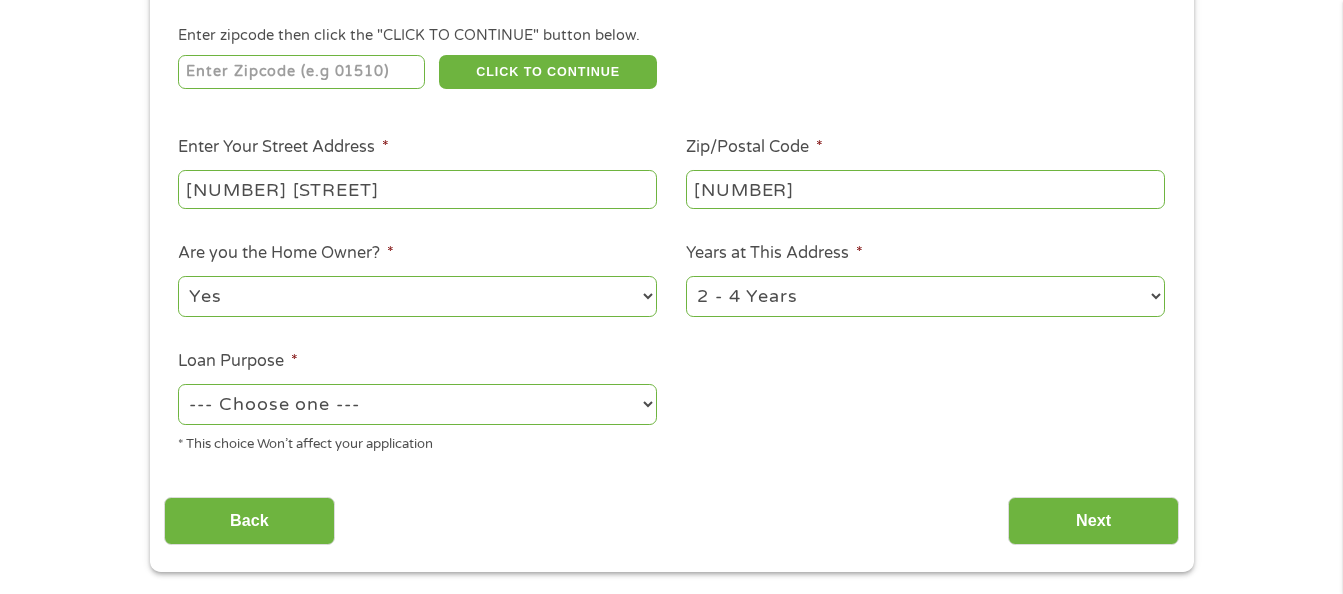 click on "1 Year or less 1 - 2 Years 2 - 4 Years Over 4 Years" at bounding box center (925, 296) 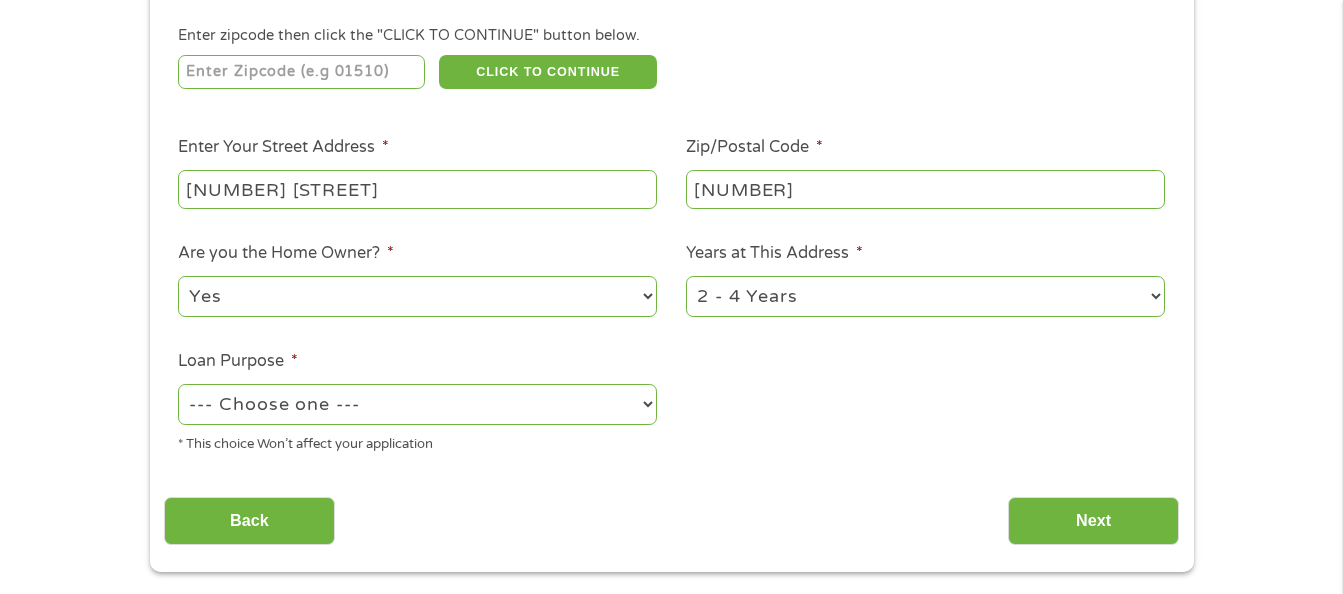 select on "60months" 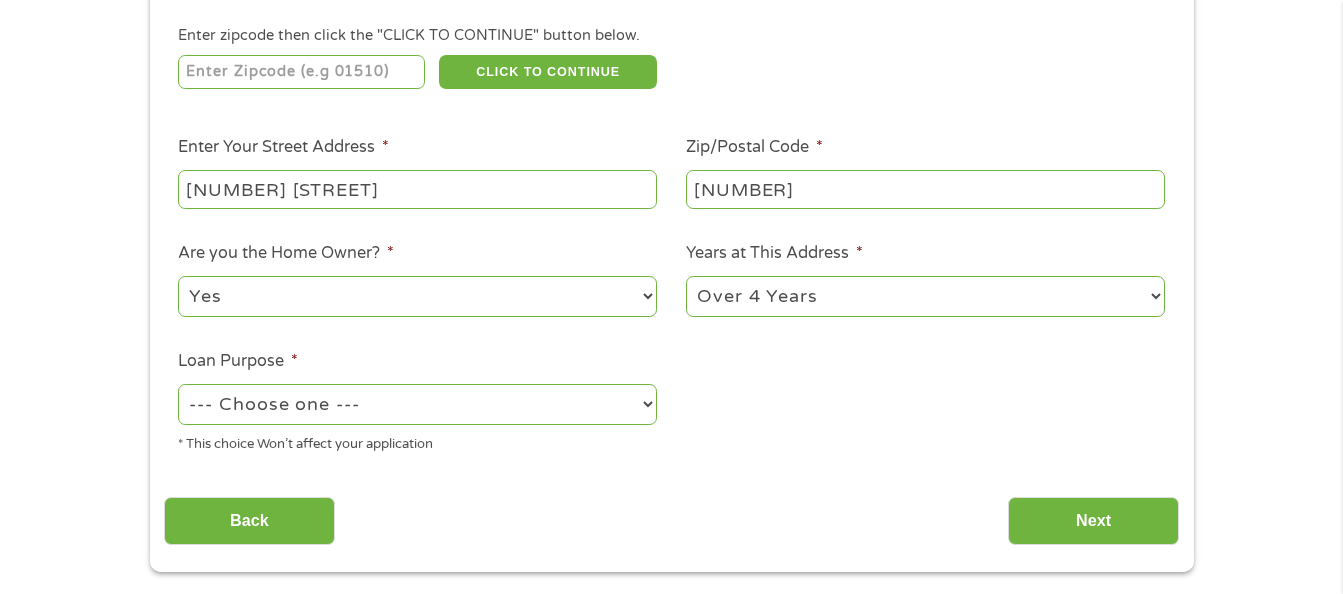click on "1 Year or less 1 - 2 Years 2 - 4 Years Over 4 Years" at bounding box center (925, 296) 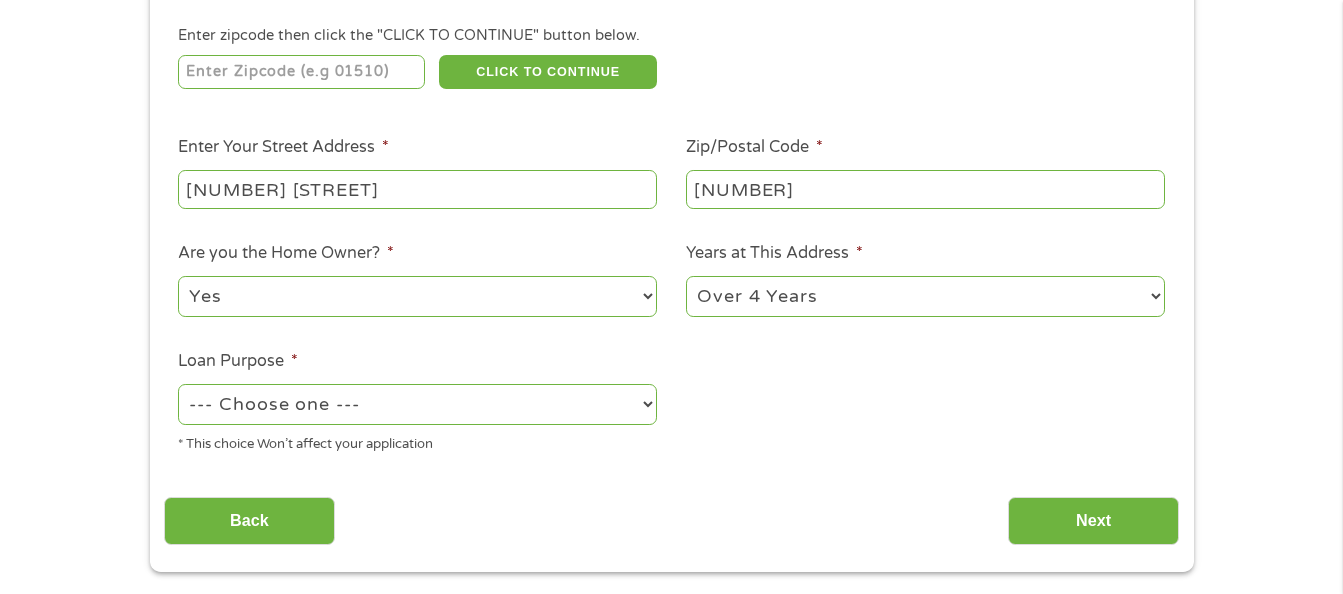 click on "--- Choose one --- Pay Bills Debt Consolidation Home Improvement Major Purchase Car Loan Short Term Cash Medical Expenses Other" at bounding box center (417, 404) 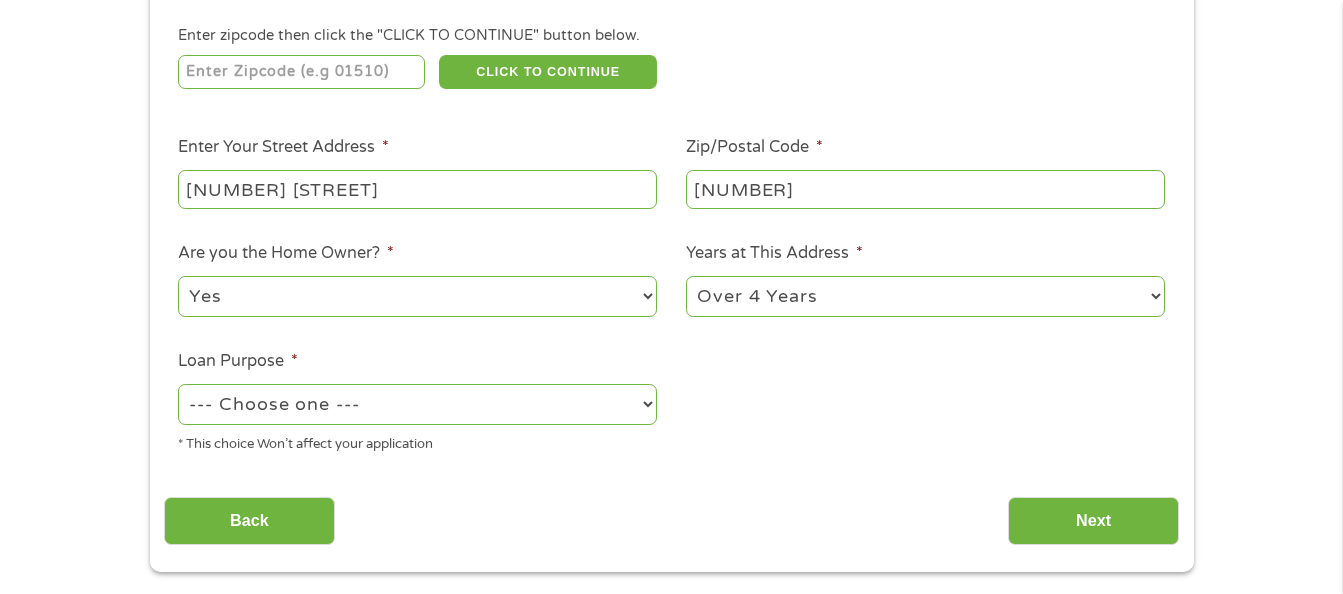 select on "other" 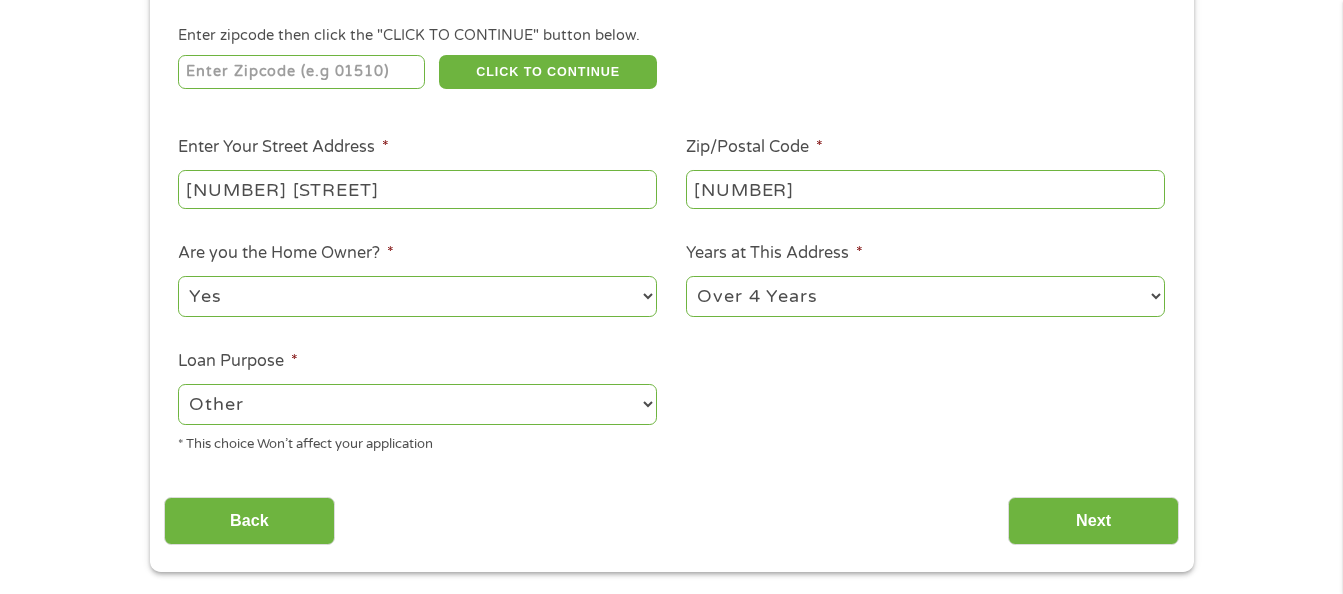 click on "--- Choose one --- Pay Bills Debt Consolidation Home Improvement Major Purchase Car Loan Short Term Cash Medical Expenses Other" at bounding box center [417, 404] 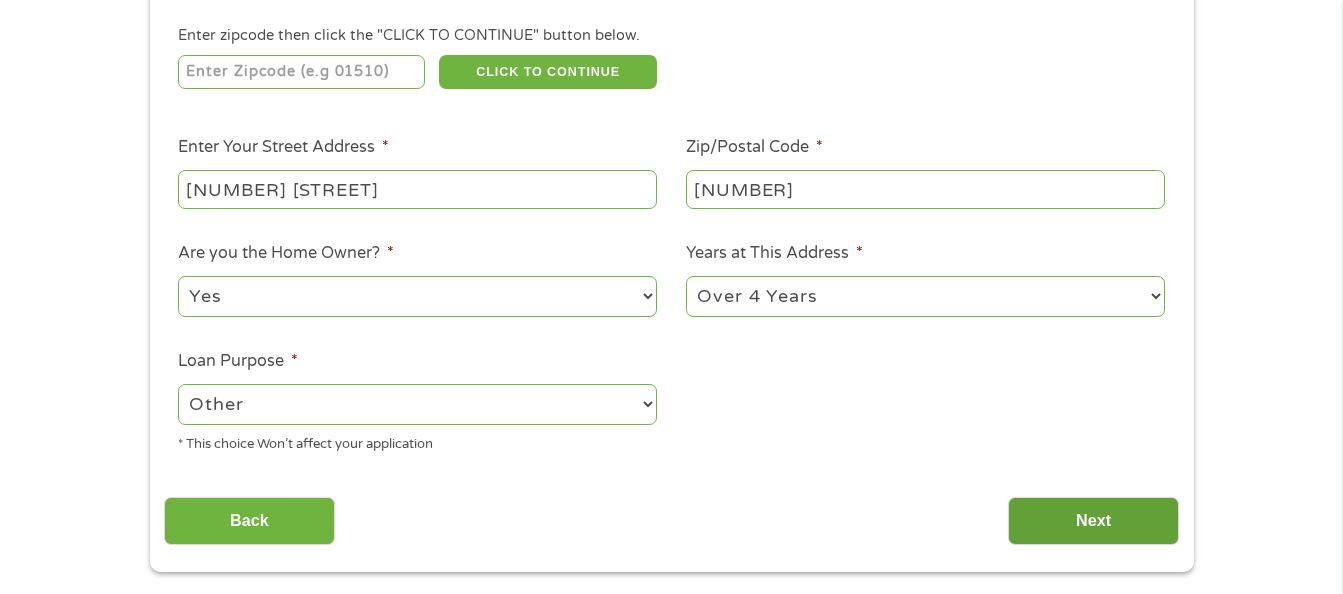 click on "Next" at bounding box center (1093, 521) 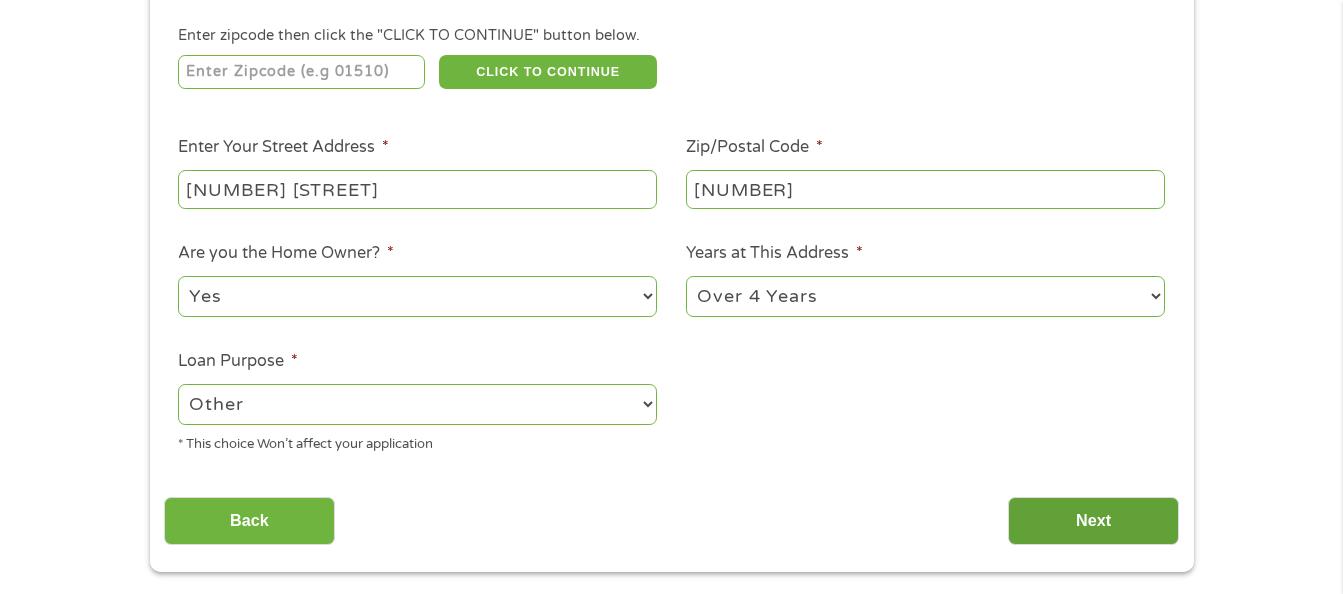 scroll, scrollTop: 8, scrollLeft: 8, axis: both 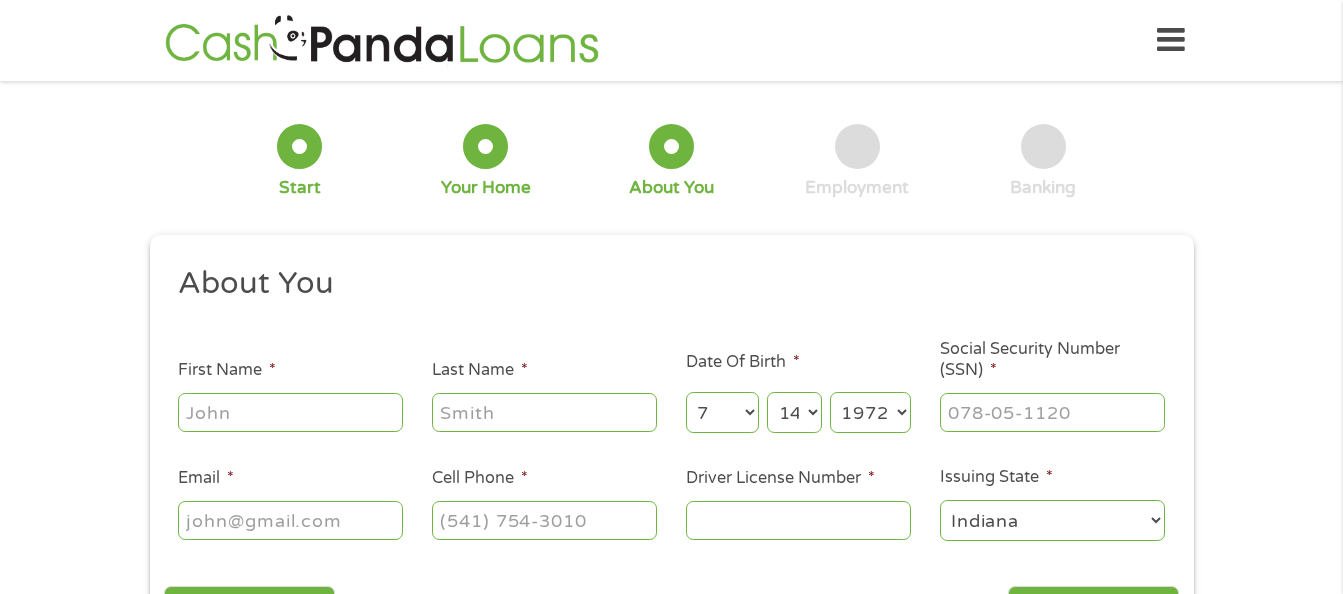 click on "First Name *" at bounding box center (290, 412) 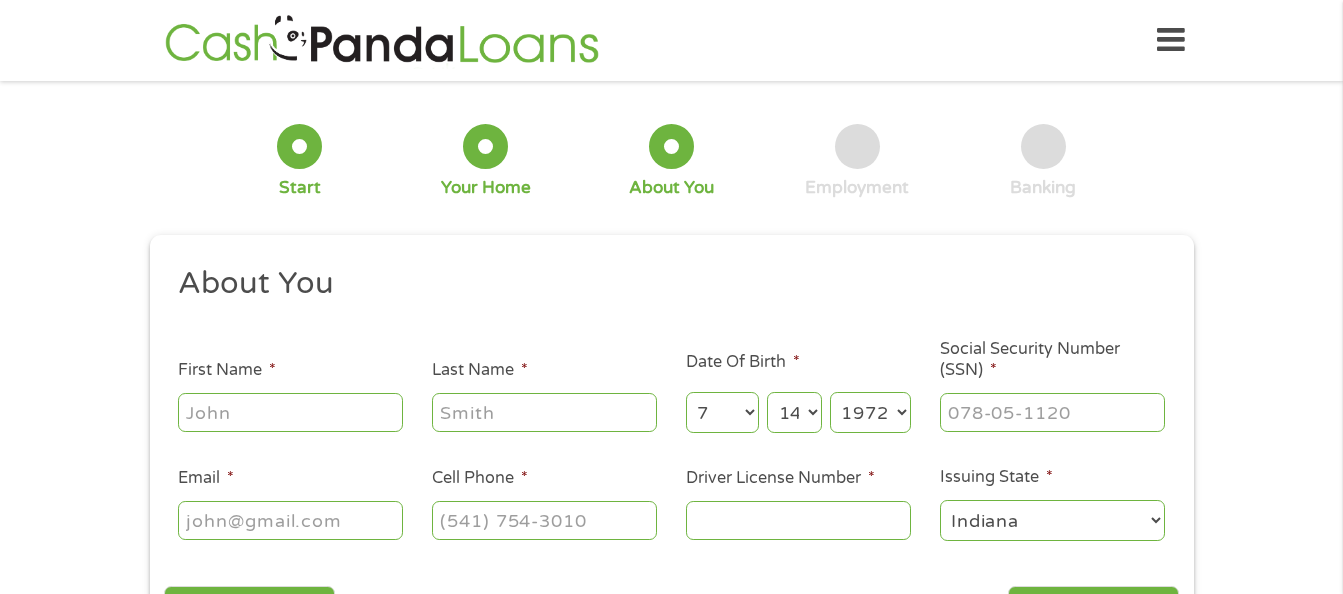 type on "[FIRST]" 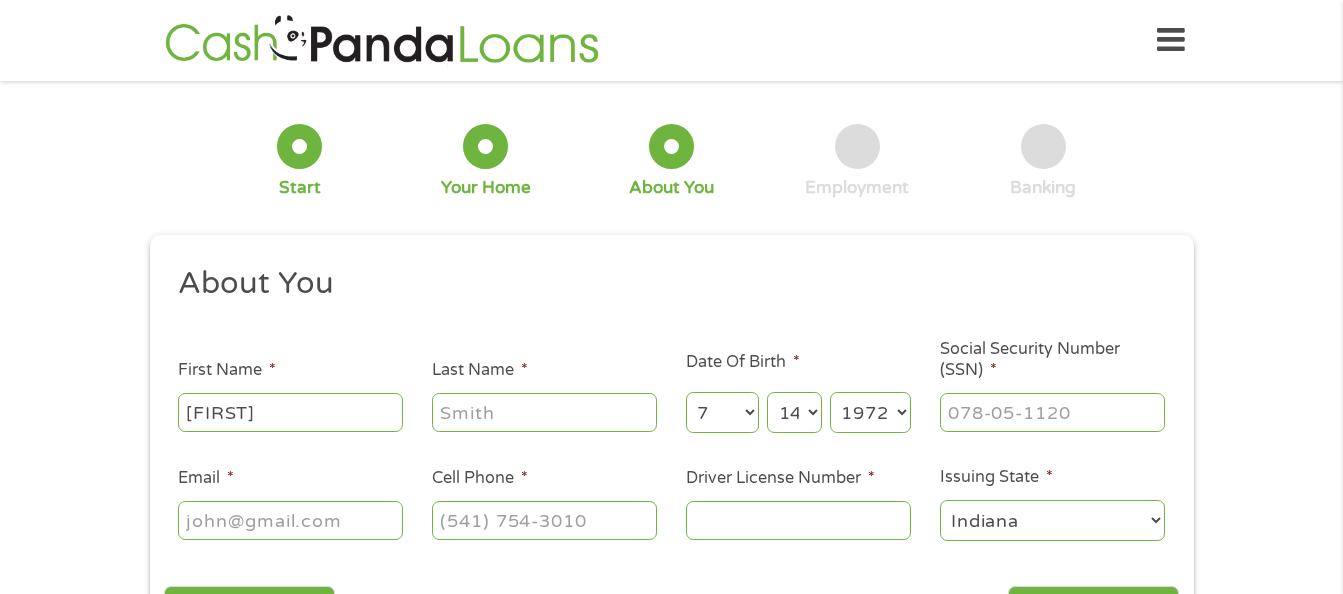 type on "[LAST]" 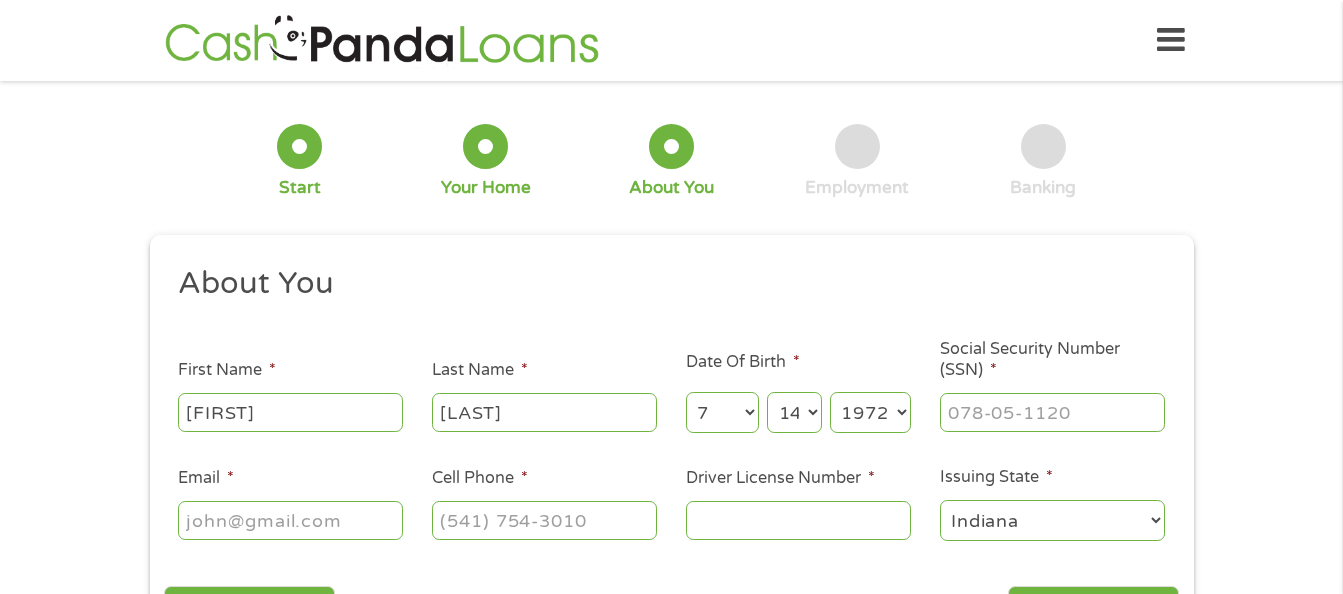 type on "[EMAIL]" 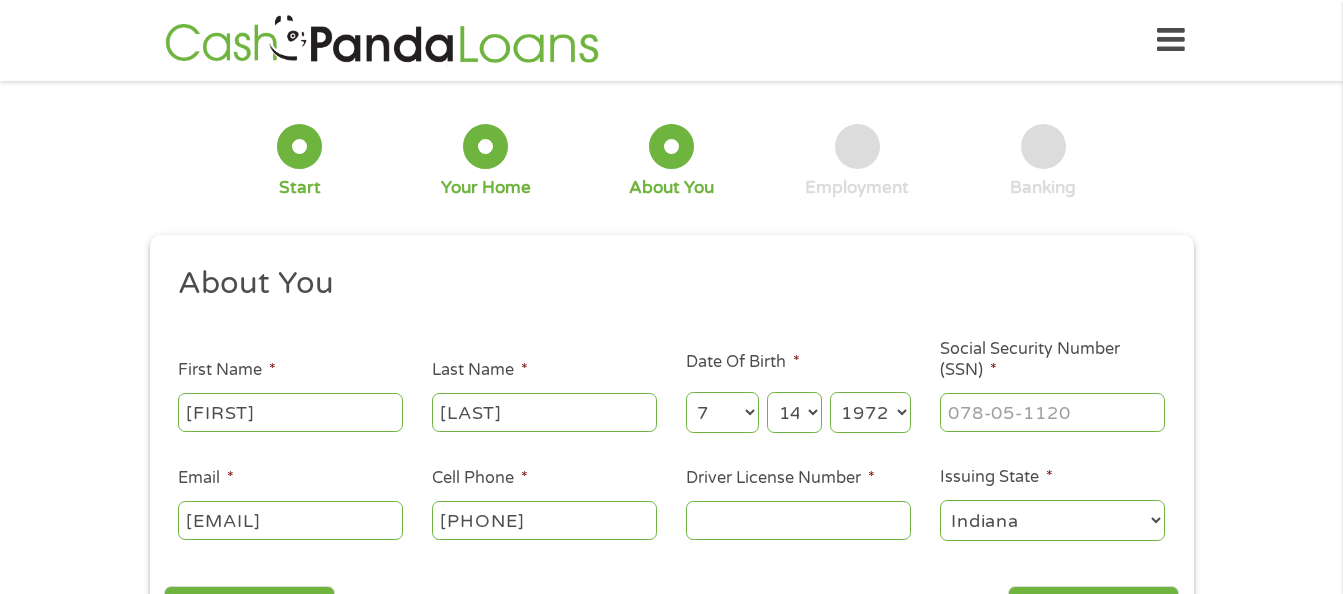 type on "([PHONE])" 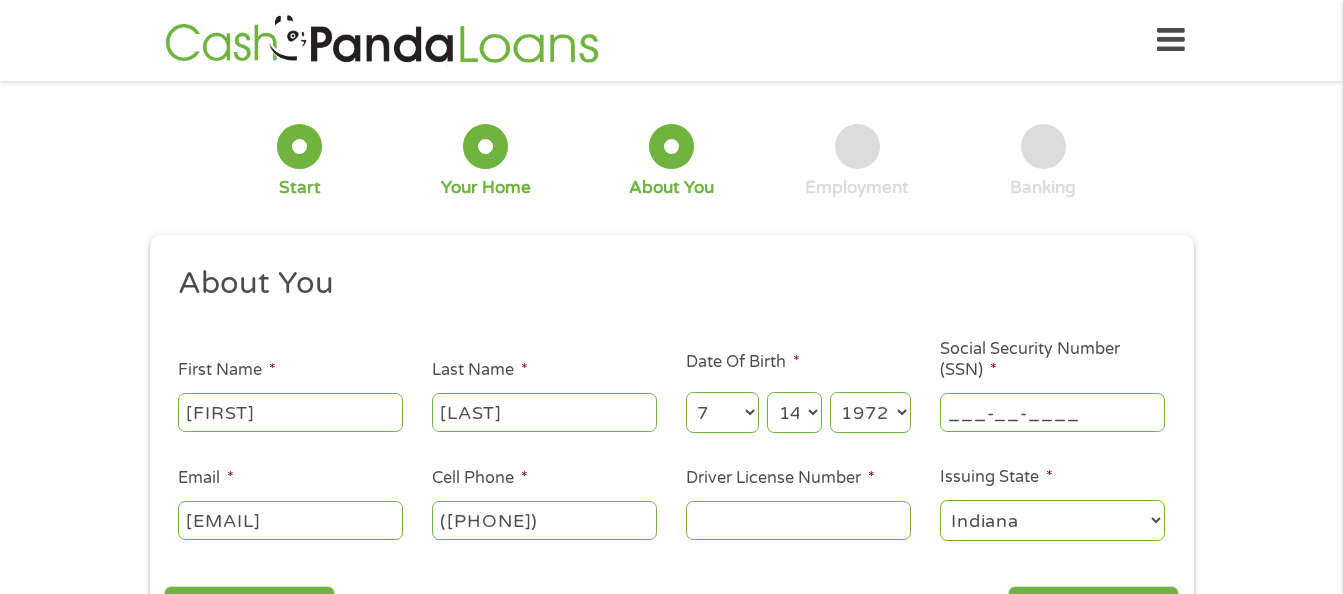 click on "___-__-____" at bounding box center [1052, 412] 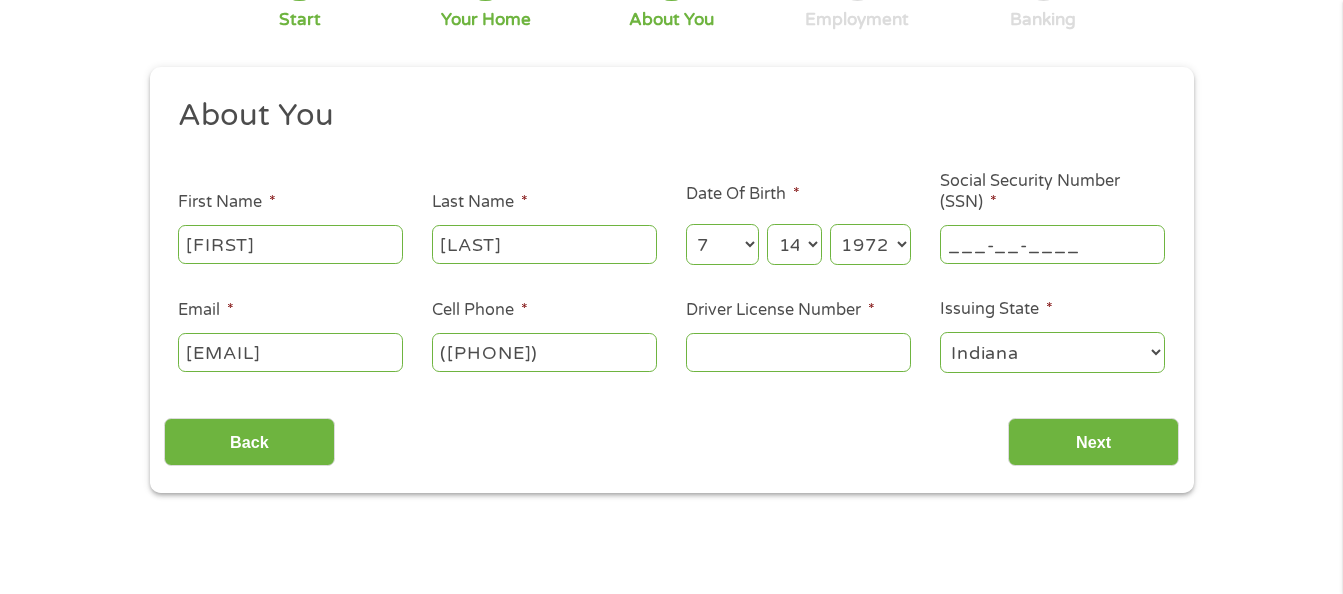 scroll, scrollTop: 173, scrollLeft: 0, axis: vertical 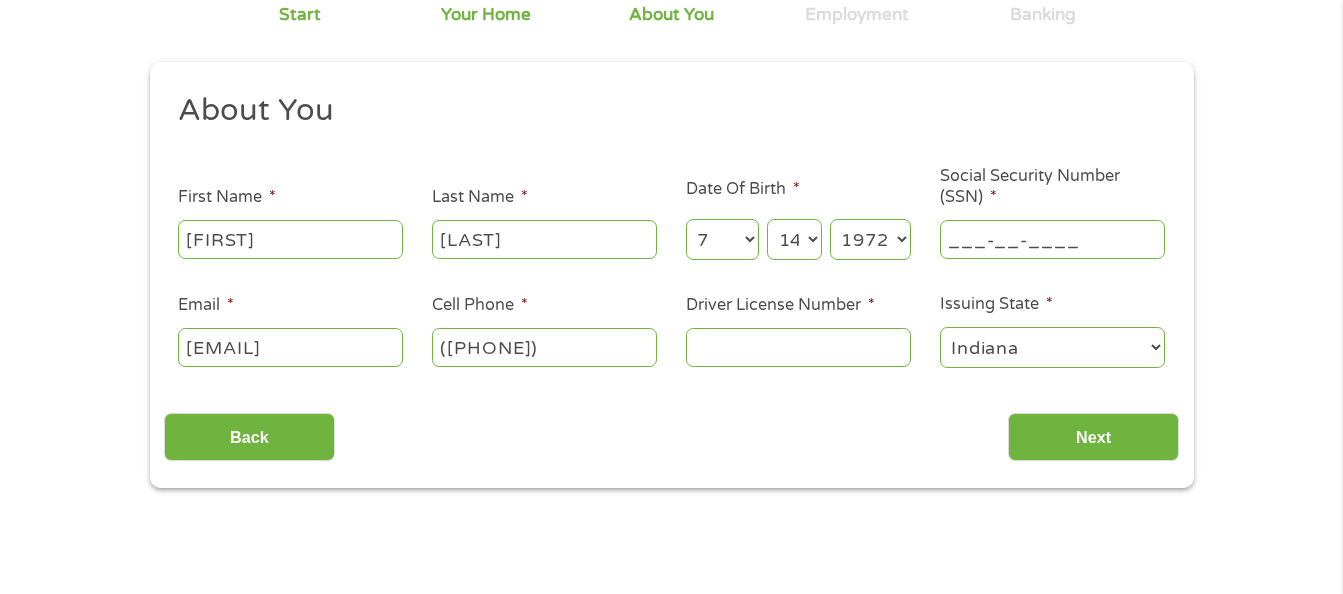 click on "Driver License Number *" at bounding box center [798, 347] 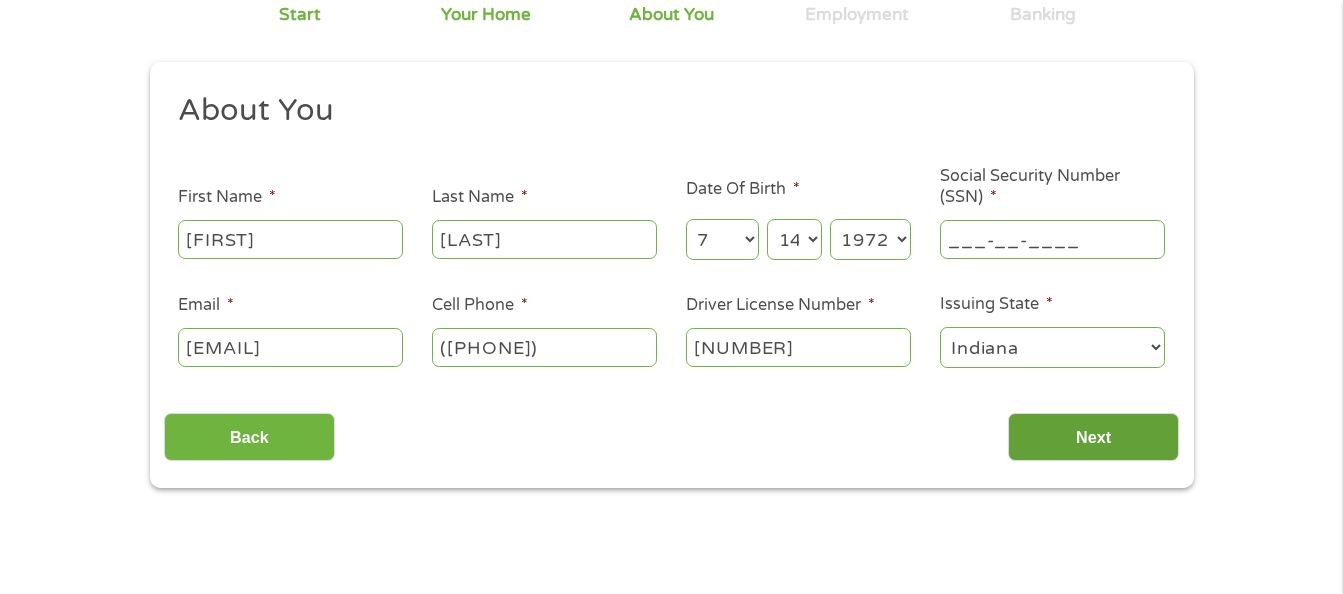 type on "[NUMBER]" 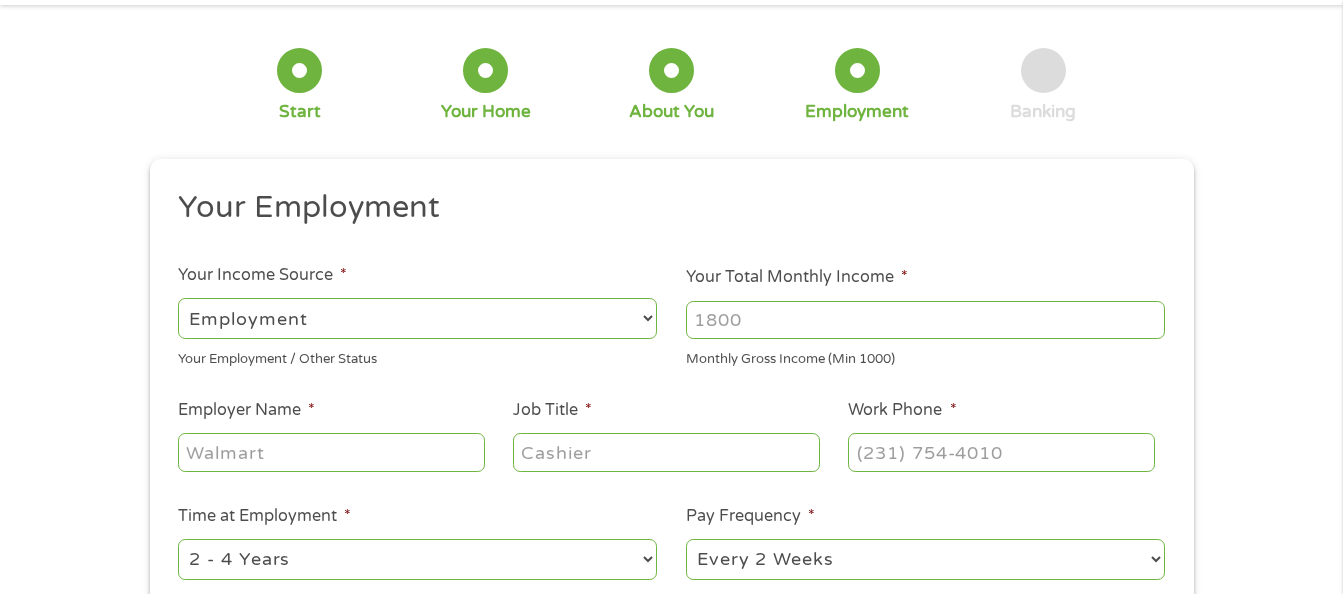 scroll, scrollTop: 0, scrollLeft: 0, axis: both 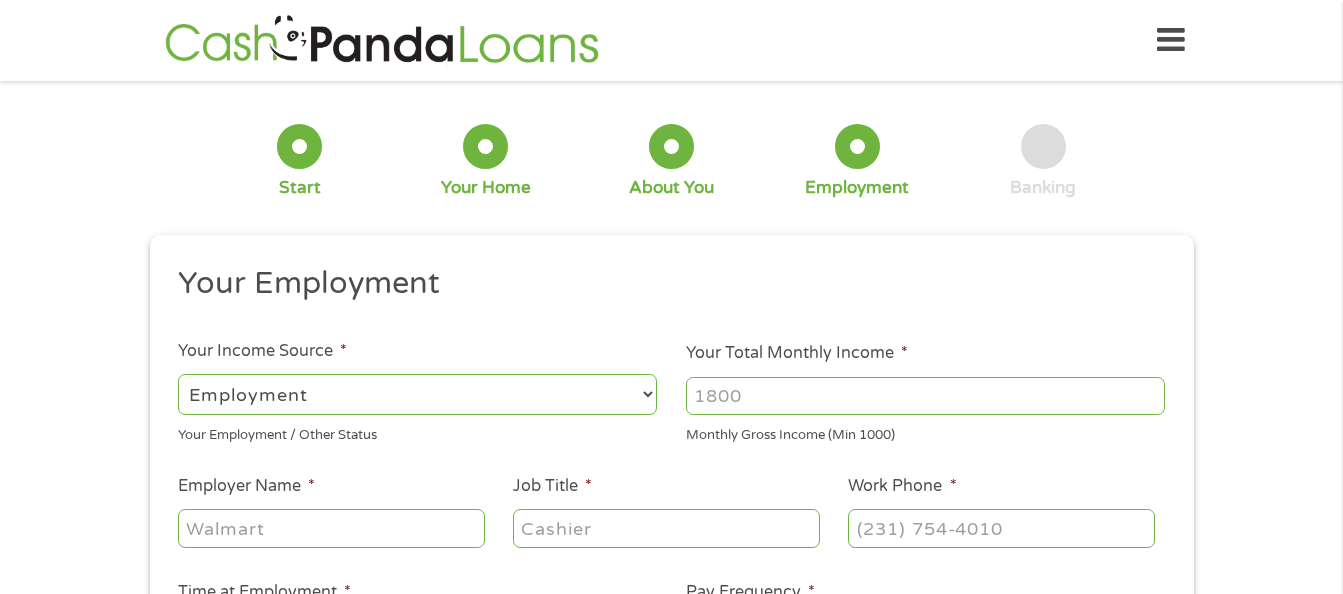 click on "--- Choose one --- Employment Self Employed Benefits" at bounding box center [417, 394] 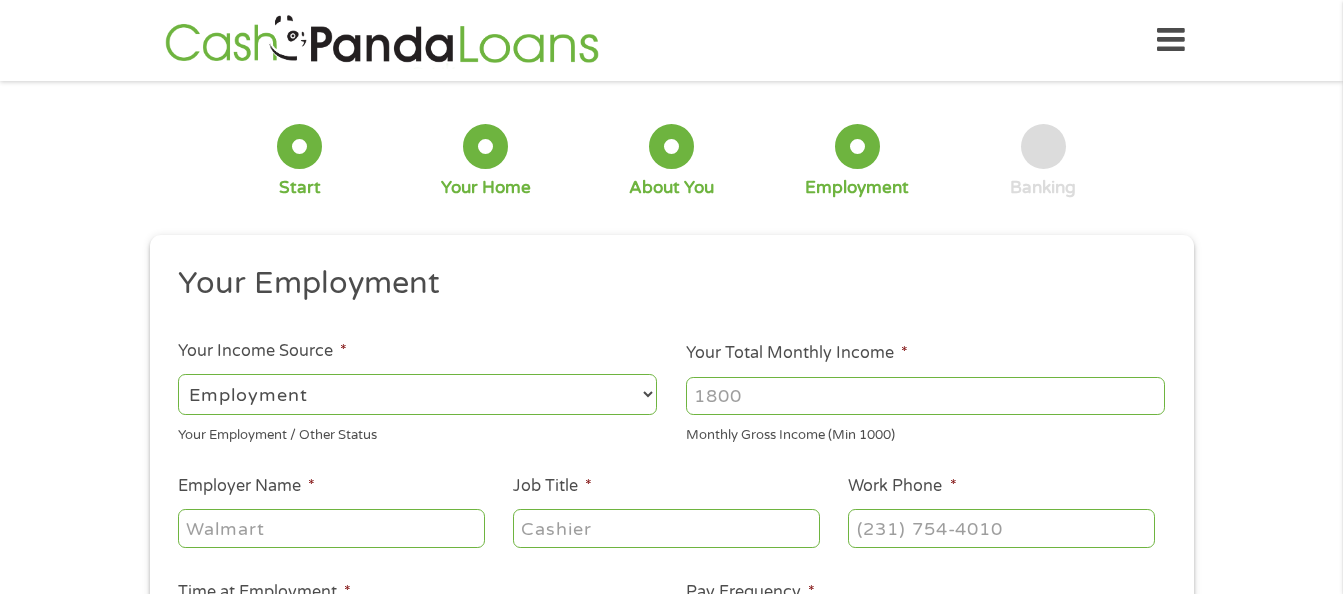 select on "selfEmployed" 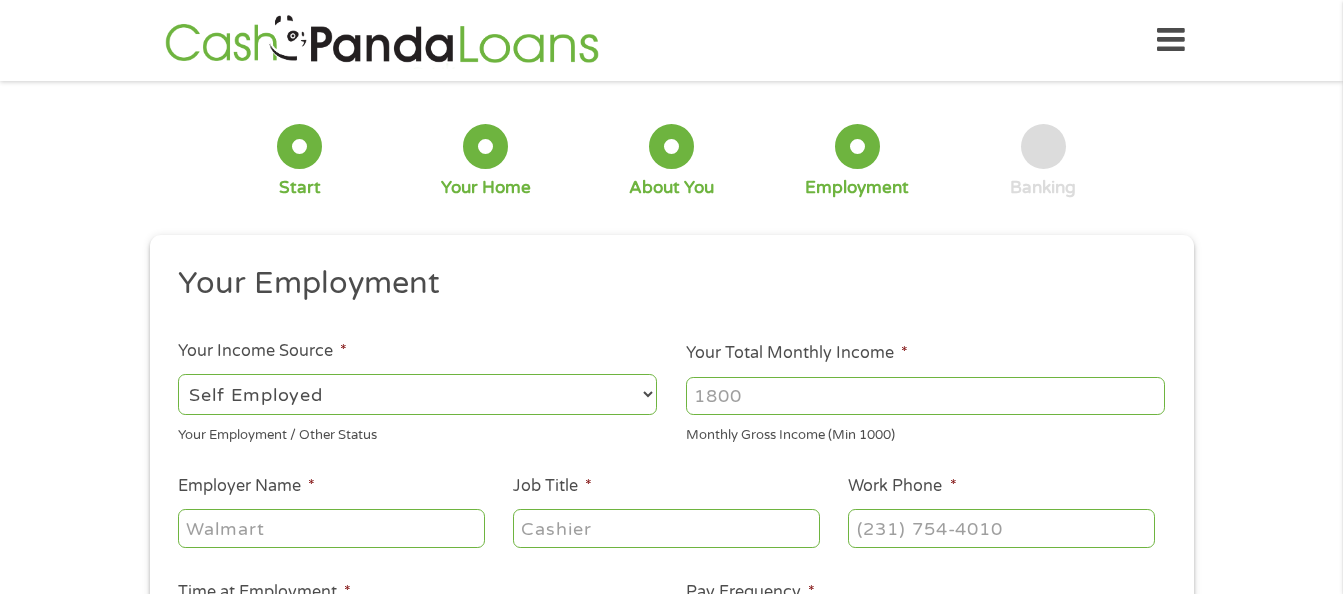 click on "--- Choose one --- Employment Self Employed Benefits" at bounding box center (417, 394) 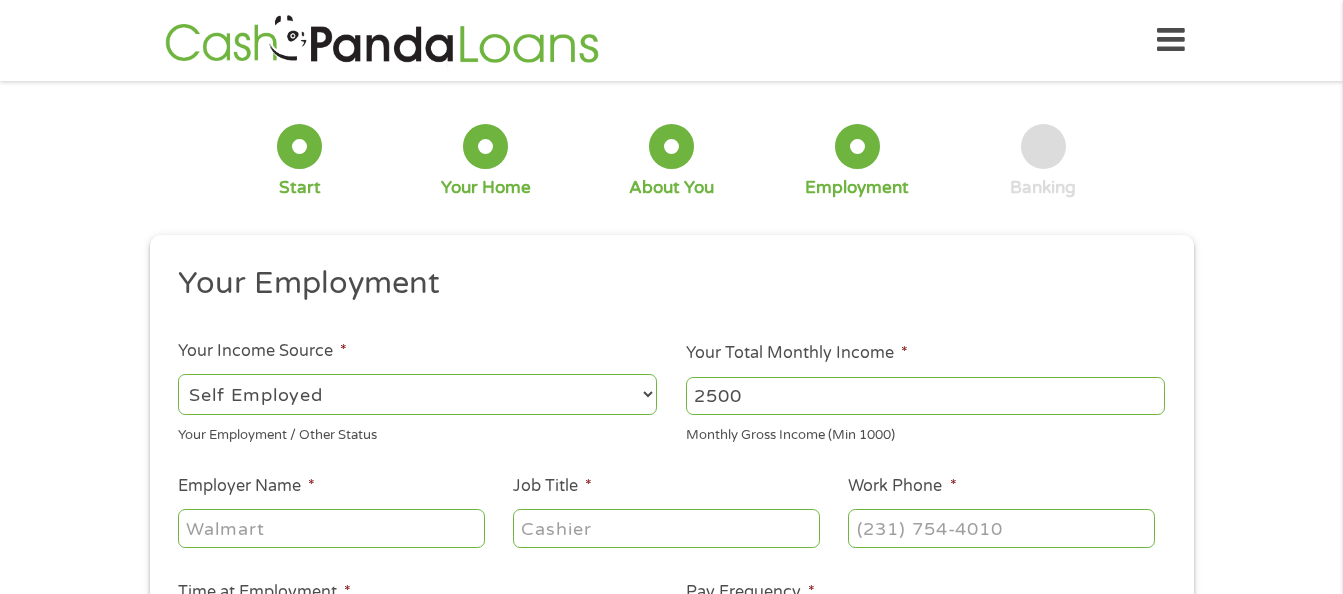 type on "2500" 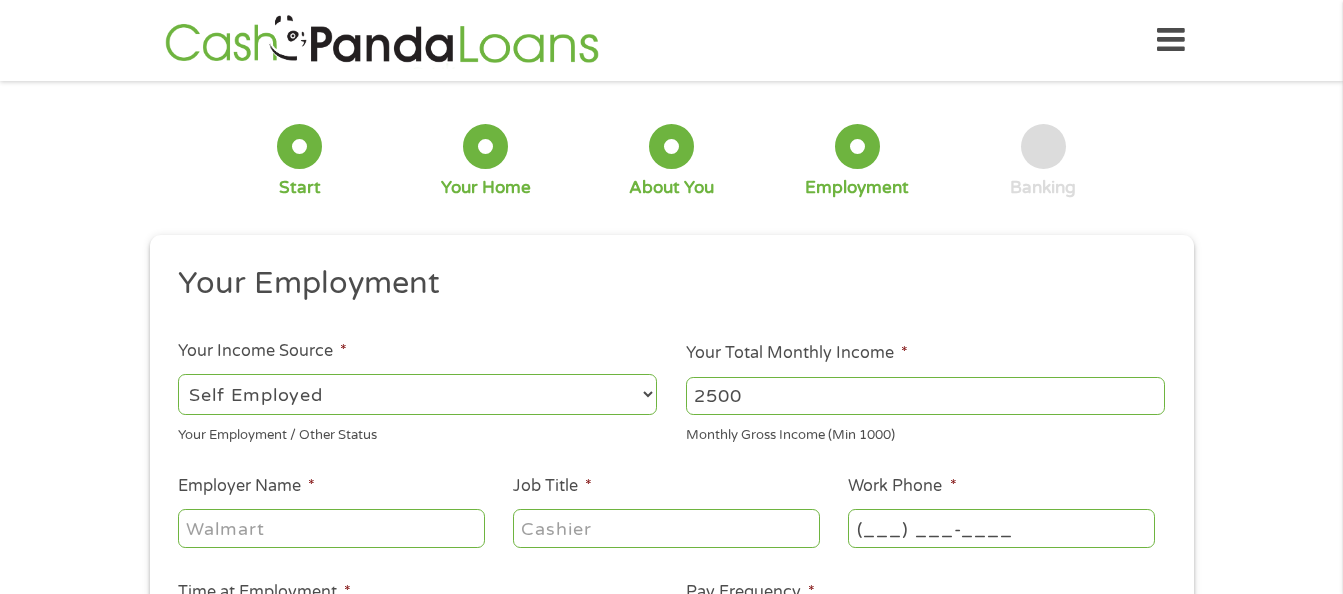 click on "(___) ___-____" at bounding box center (1001, 528) 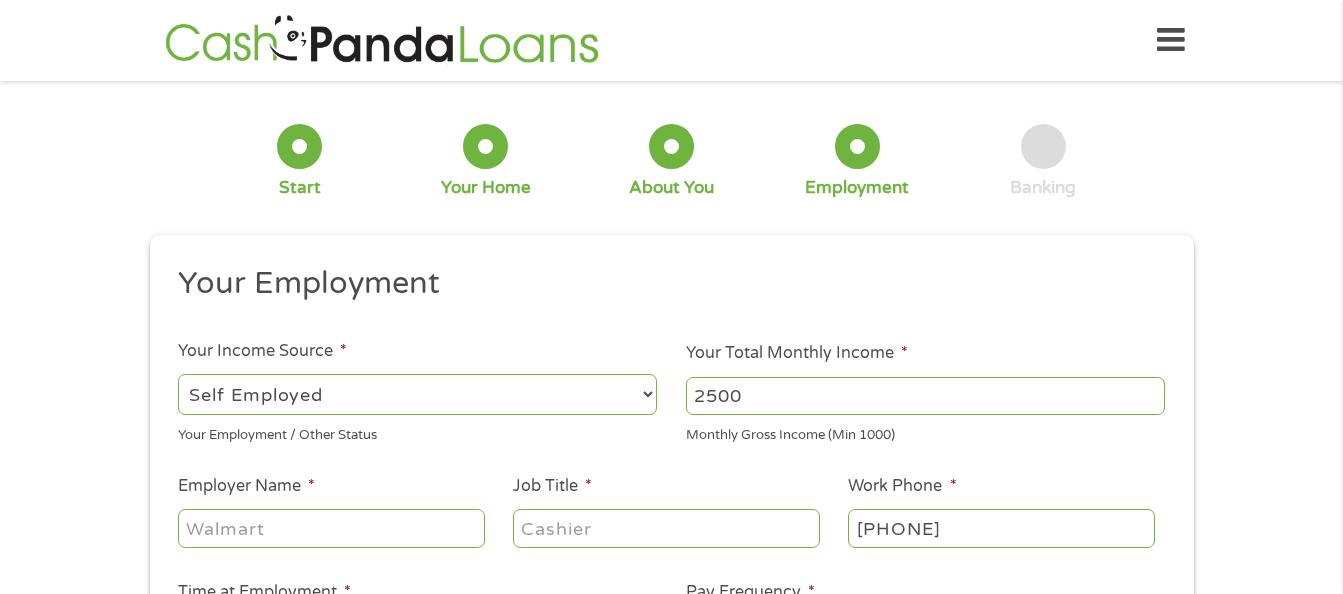 type on "([PHONE])" 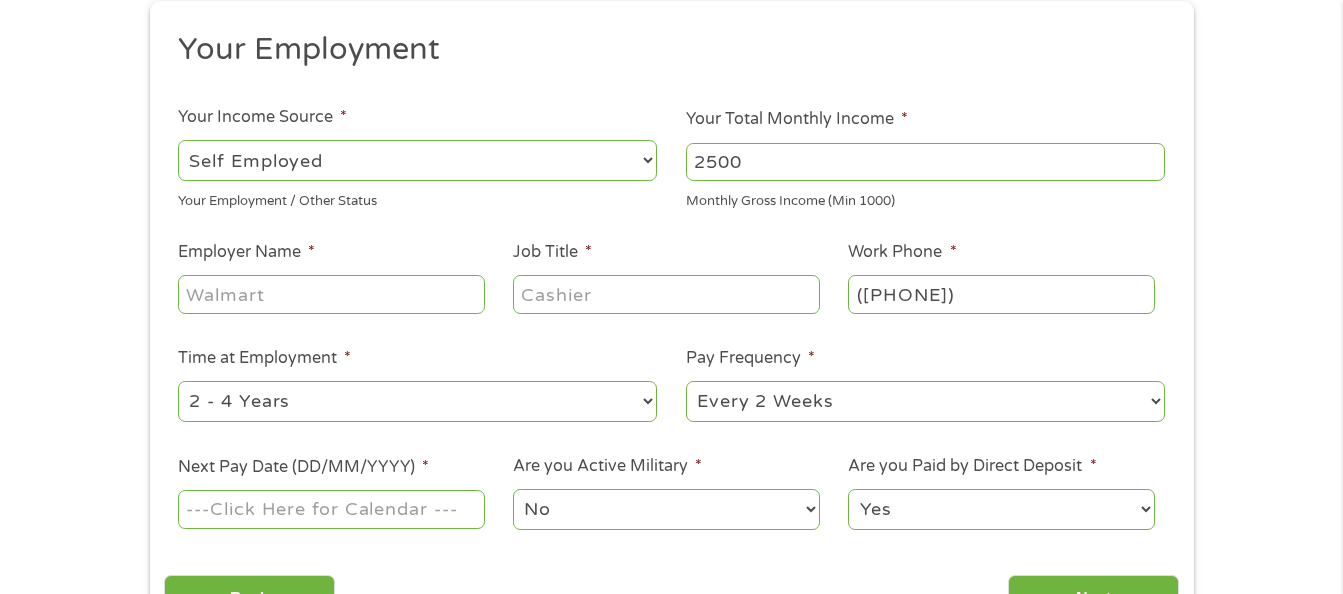 scroll, scrollTop: 244, scrollLeft: 0, axis: vertical 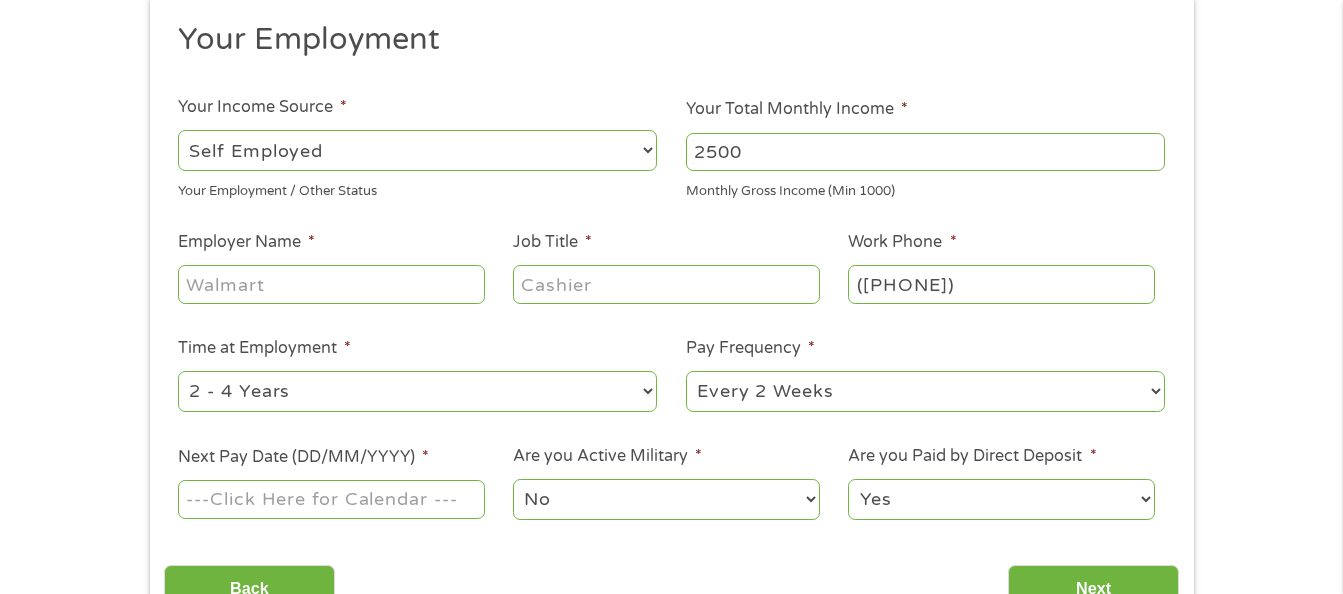 click on "--- Choose one --- Every 2 Weeks Every Week Monthly Semi-Monthly" at bounding box center (925, 391) 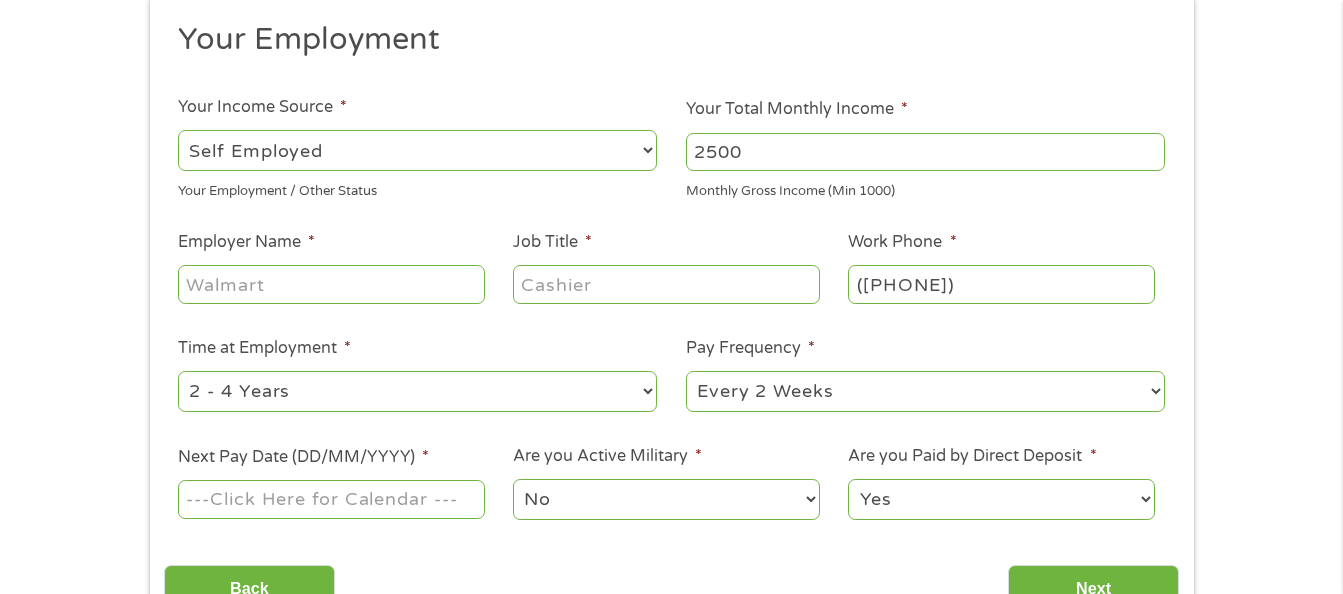 select on "monthly" 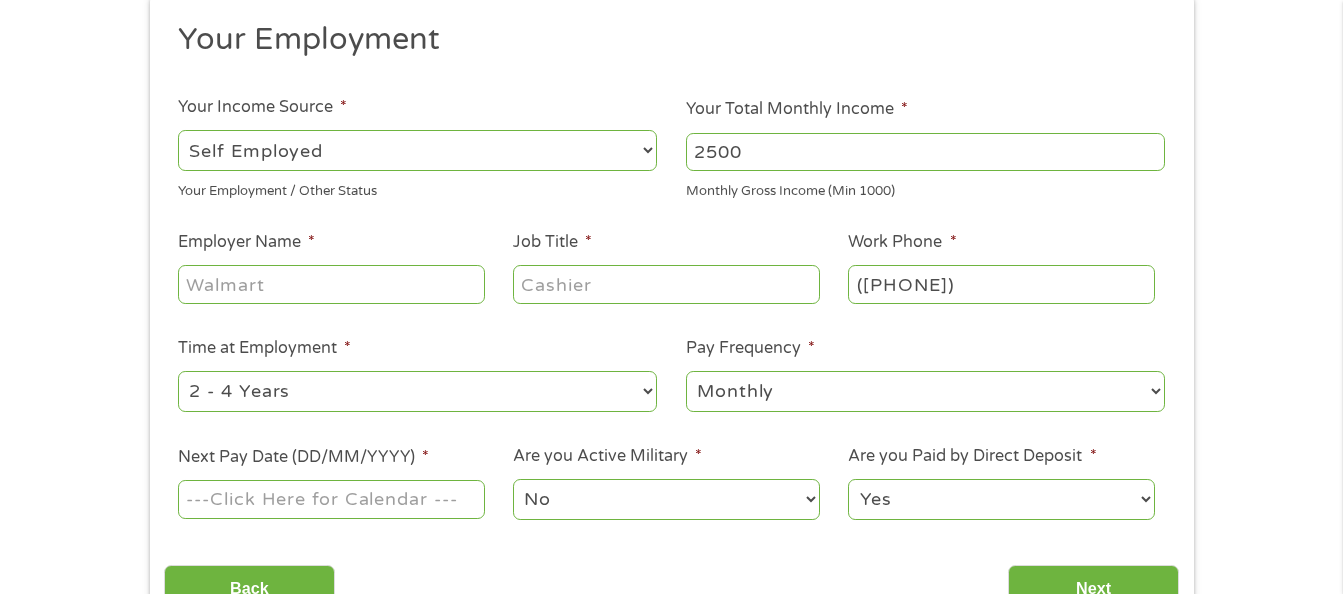 click on "--- Choose one --- Every 2 Weeks Every Week Monthly Semi-Monthly" at bounding box center (925, 391) 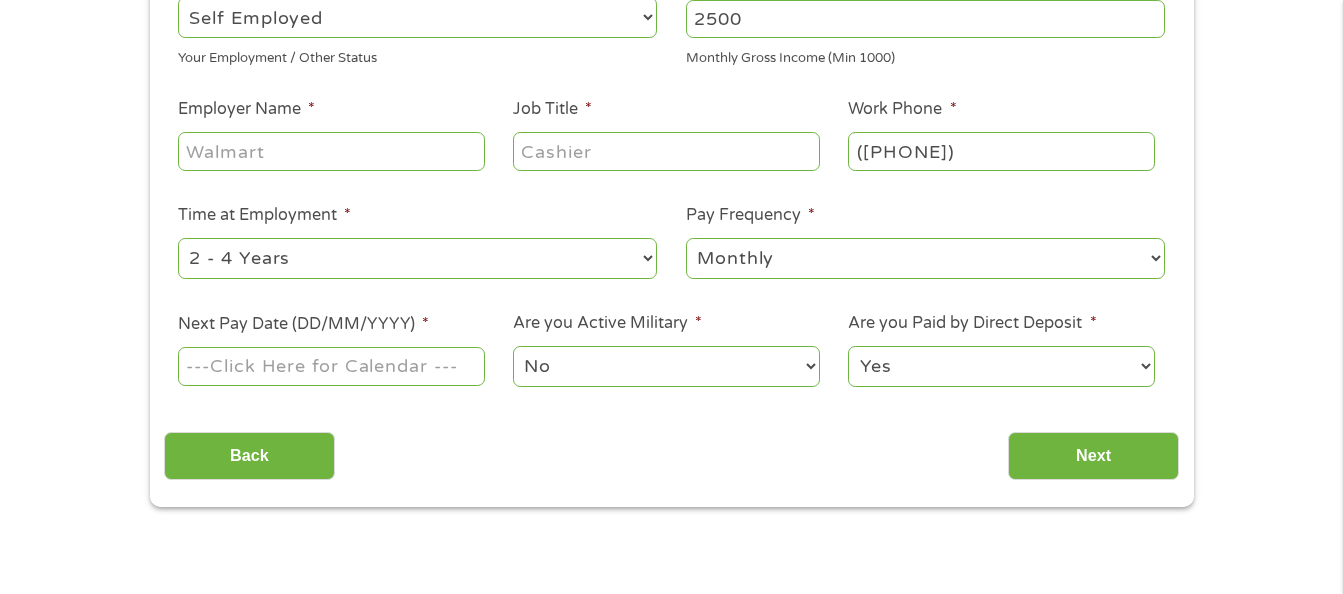 scroll, scrollTop: 414, scrollLeft: 0, axis: vertical 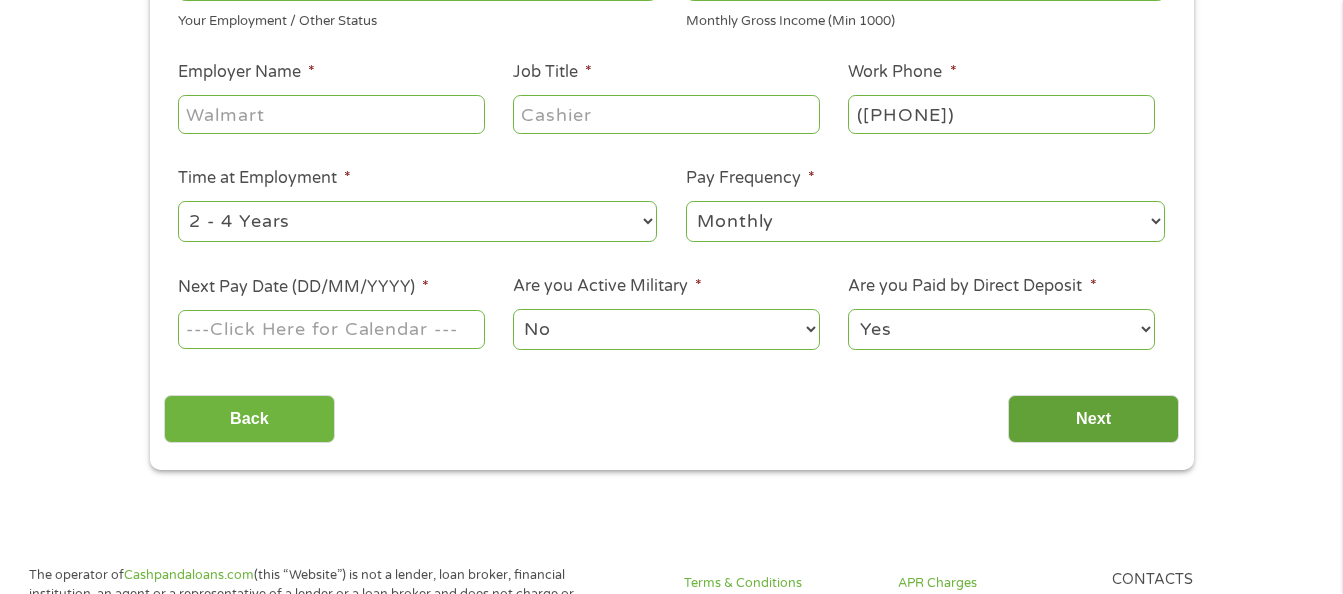 click on "Next" at bounding box center [1093, 419] 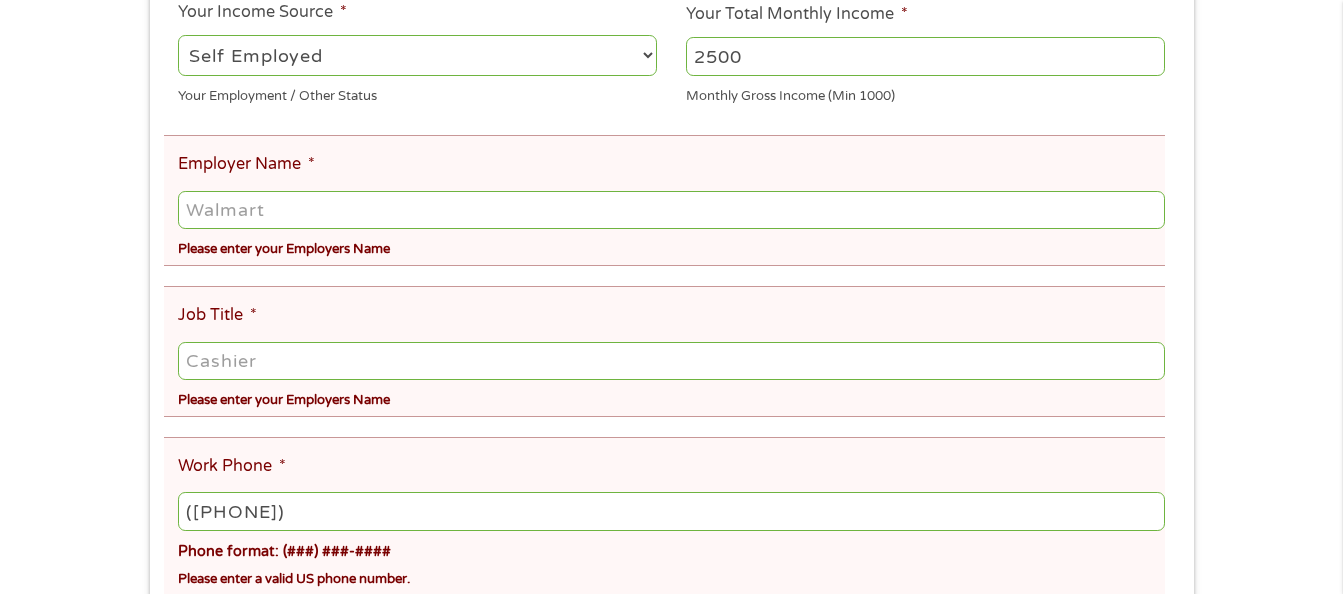 scroll, scrollTop: 23, scrollLeft: 0, axis: vertical 